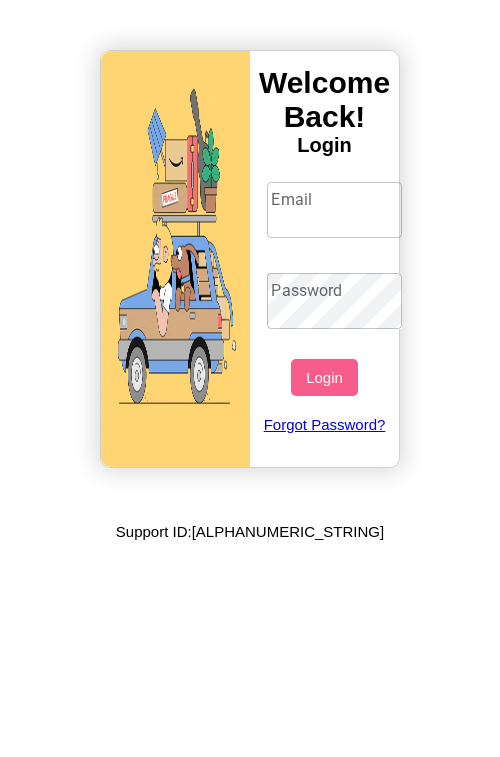 scroll, scrollTop: 0, scrollLeft: 0, axis: both 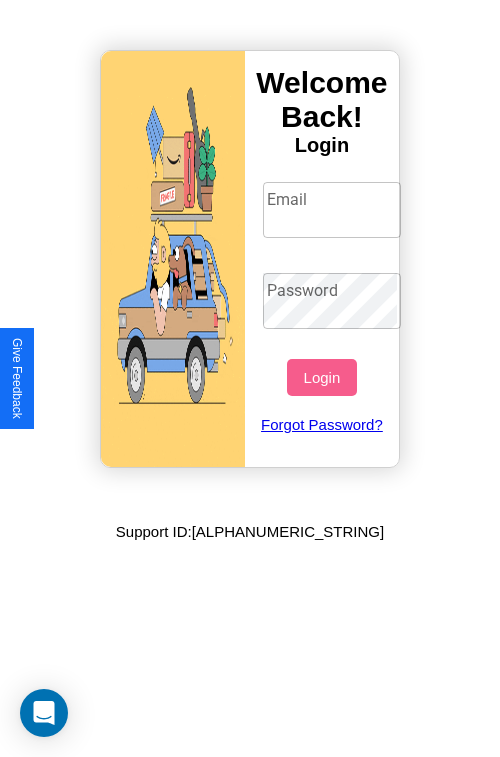 click on "Email" at bounding box center [332, 210] 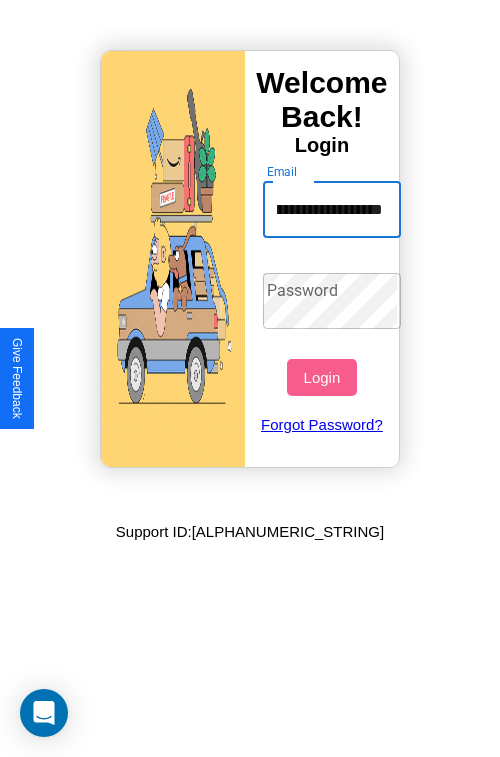 scroll, scrollTop: 0, scrollLeft: 96, axis: horizontal 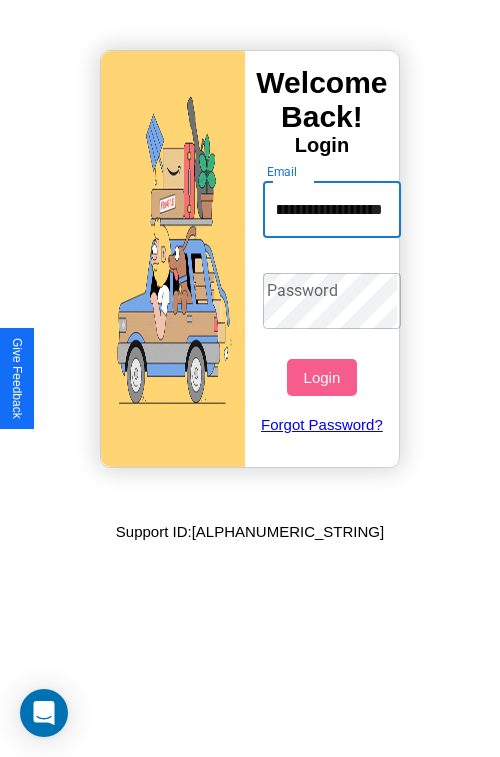 type on "**********" 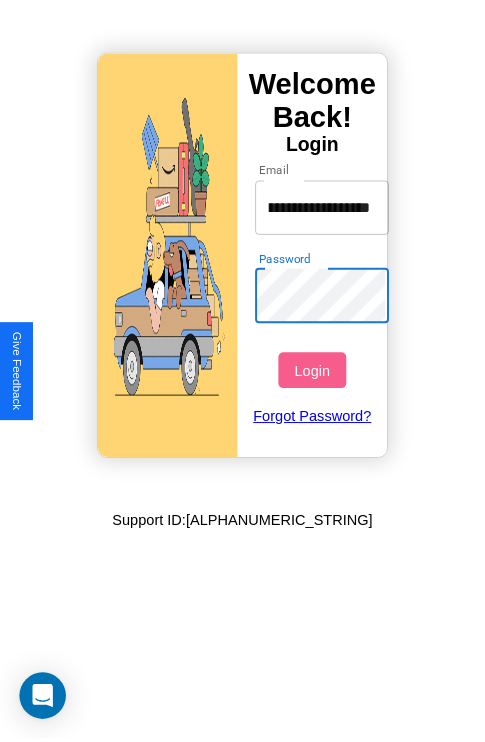 scroll, scrollTop: 0, scrollLeft: 0, axis: both 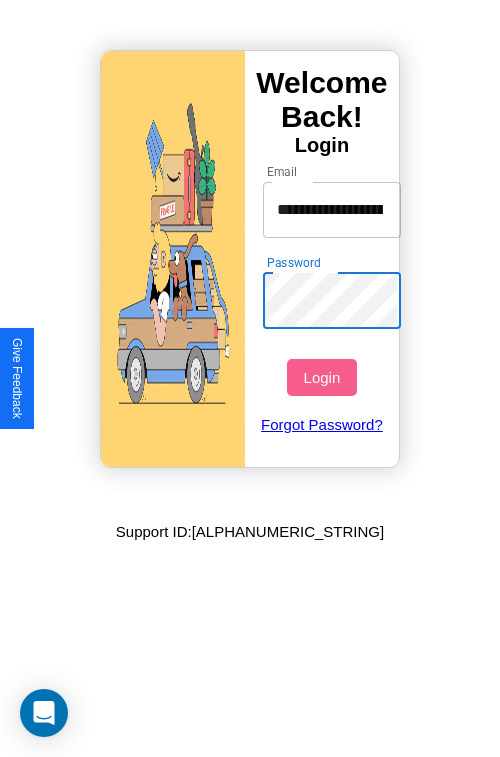 click on "Login" at bounding box center [321, 377] 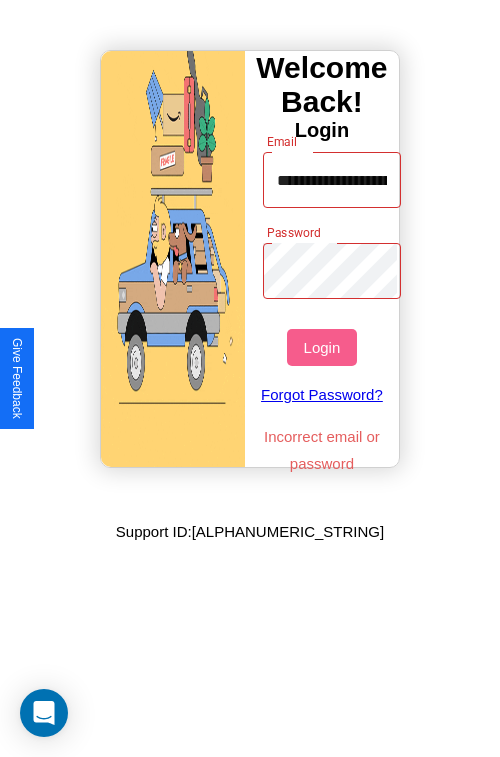 click on "Login" at bounding box center [321, 347] 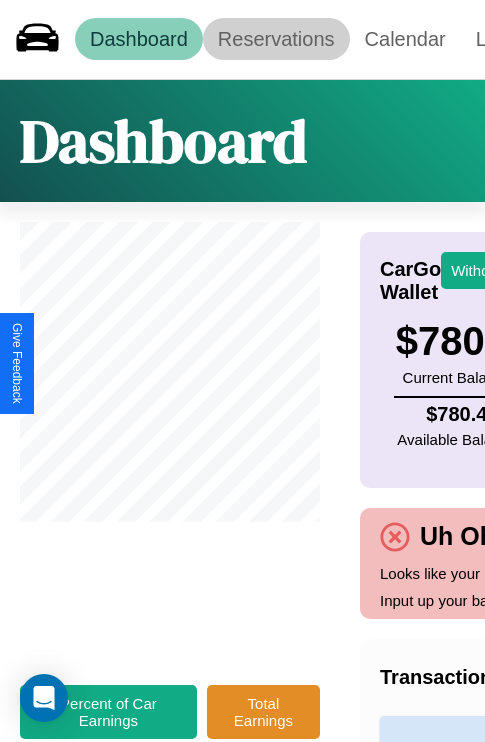 click on "Reservations" at bounding box center [276, 39] 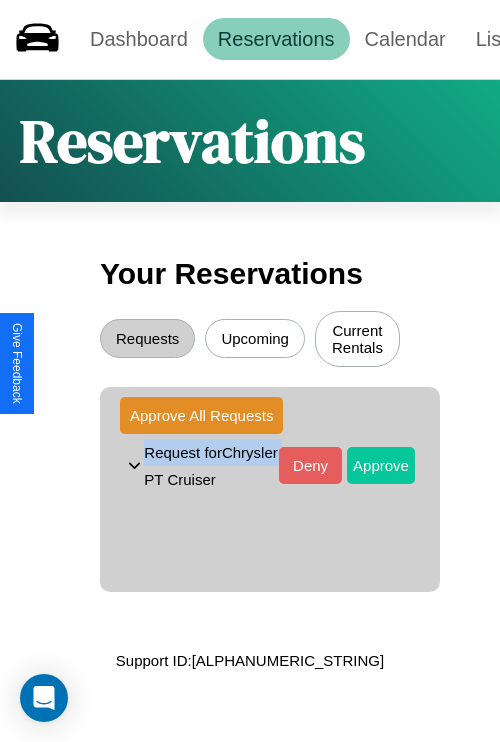 click on "Approve" at bounding box center [381, 465] 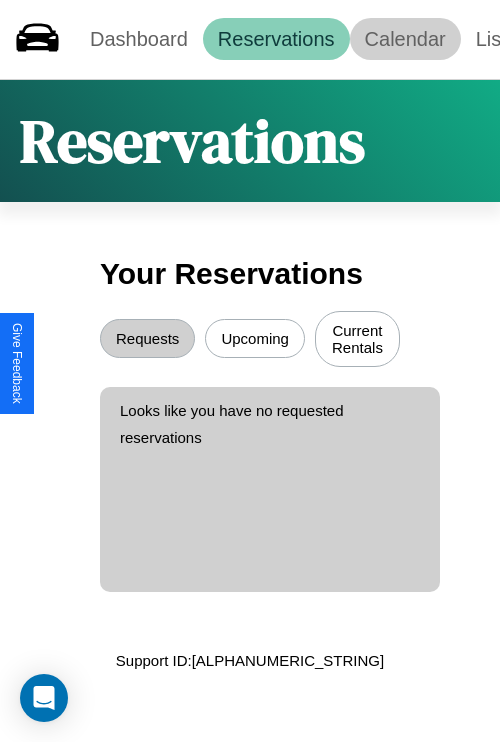 click on "Calendar" at bounding box center (405, 39) 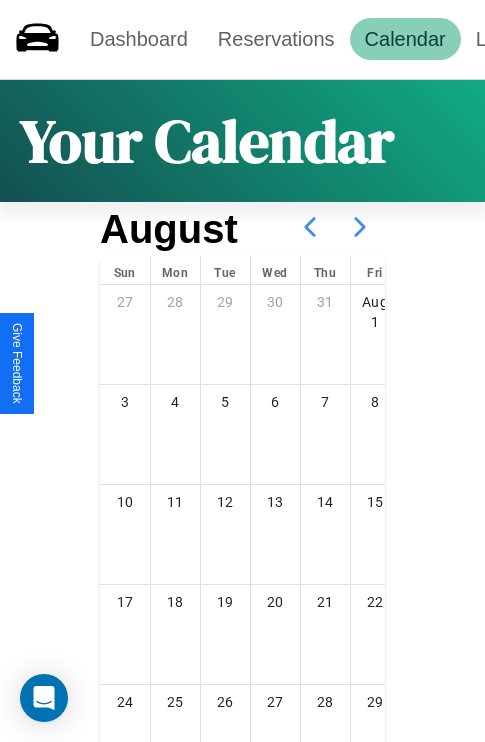 click 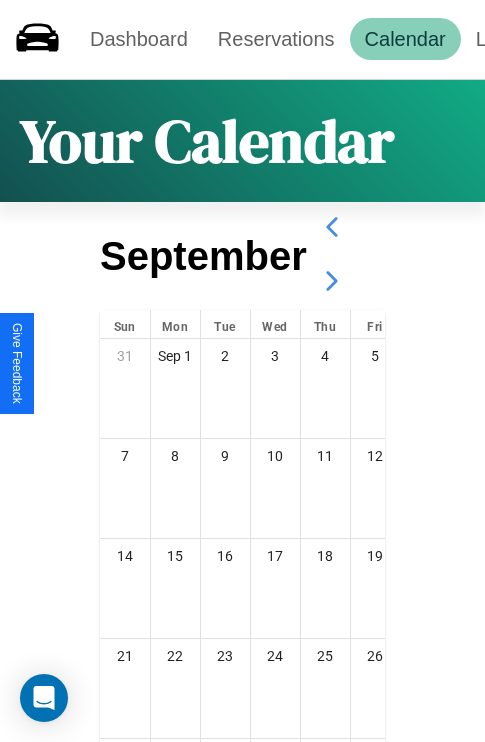 click 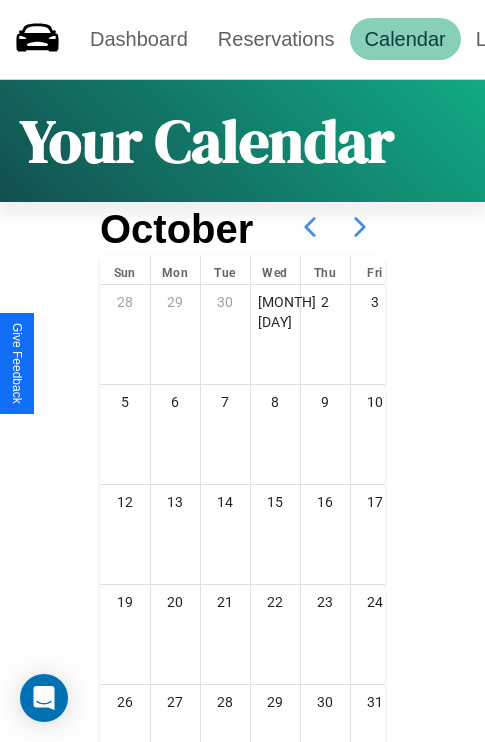 click 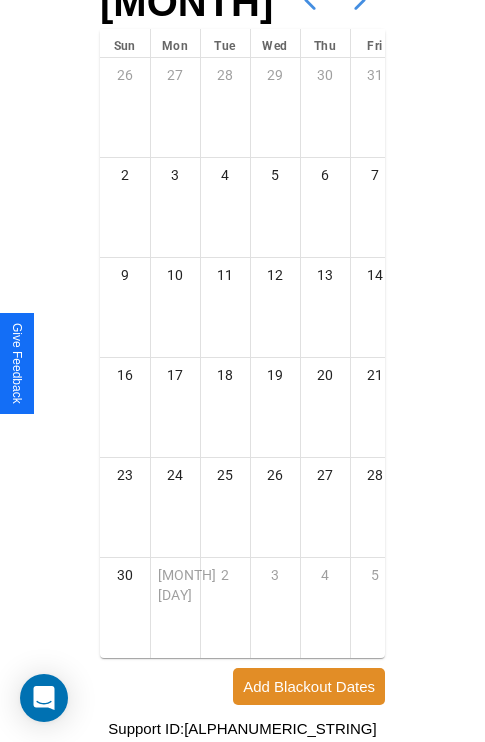 scroll, scrollTop: 296, scrollLeft: 0, axis: vertical 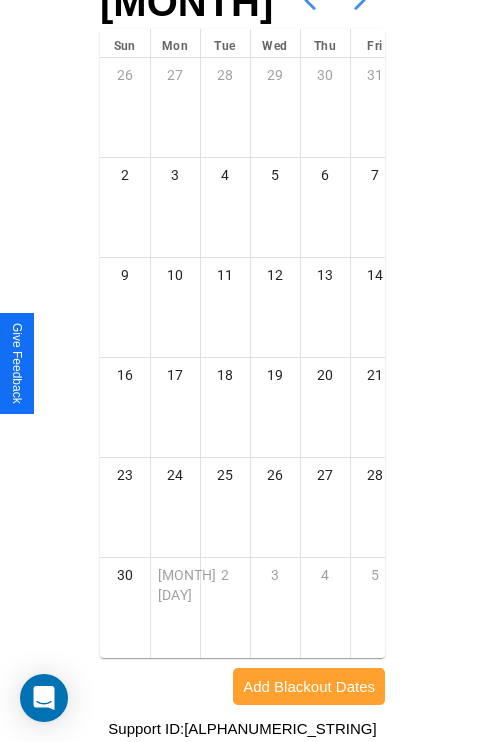 click on "Add Blackout Dates" at bounding box center [309, 686] 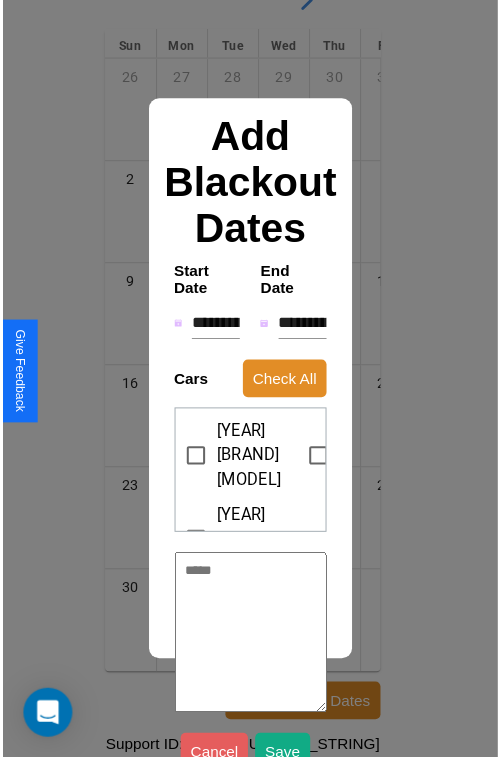 scroll, scrollTop: 281, scrollLeft: 0, axis: vertical 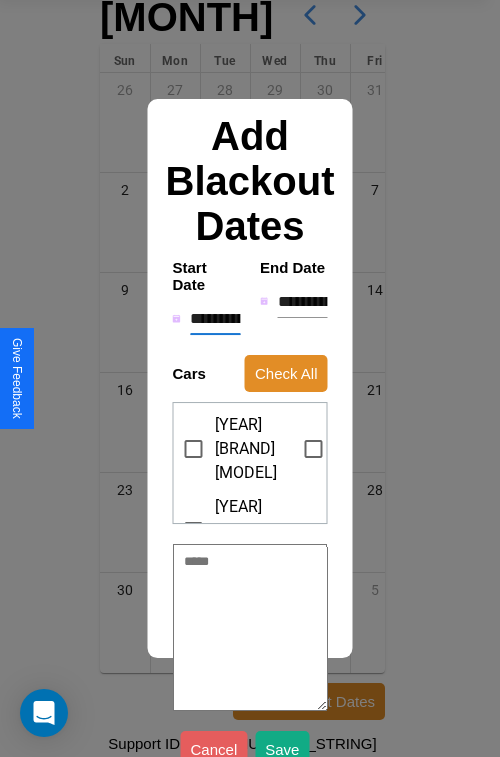 click on "**********" at bounding box center [215, 319] 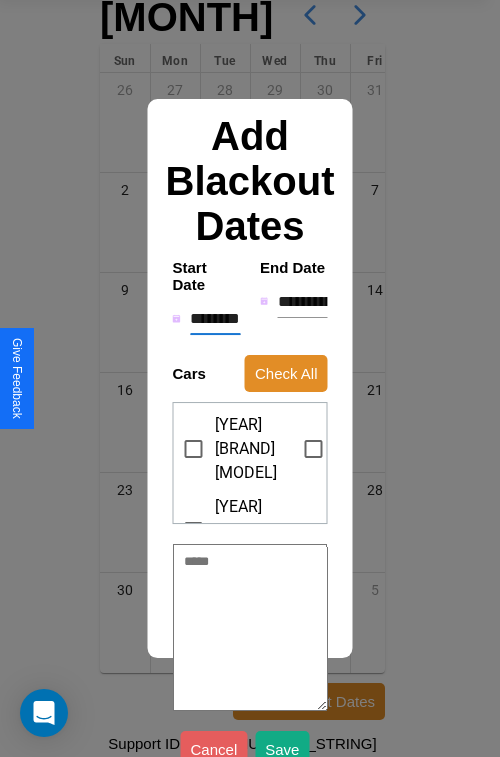 type on "*" 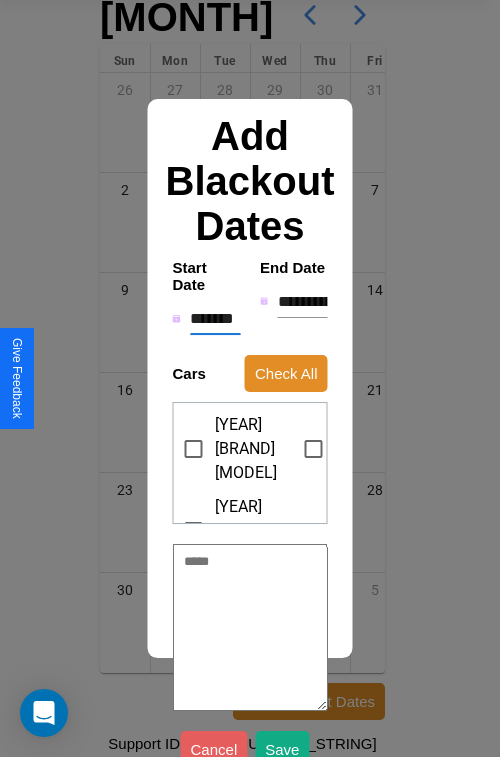 type on "*" 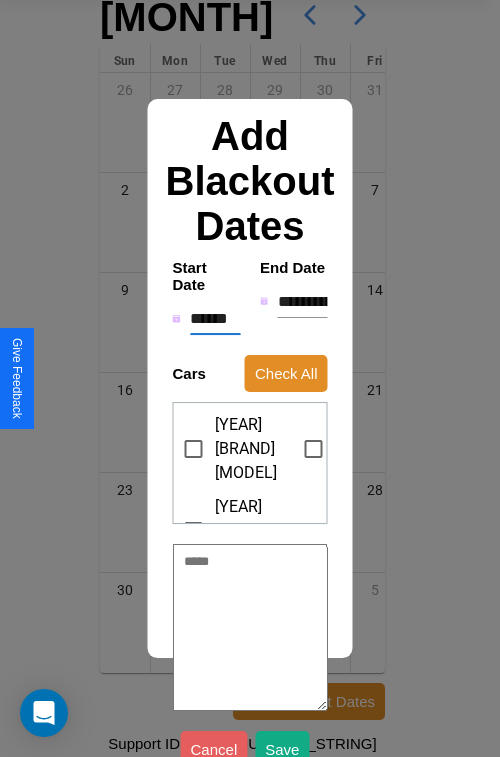 type on "*" 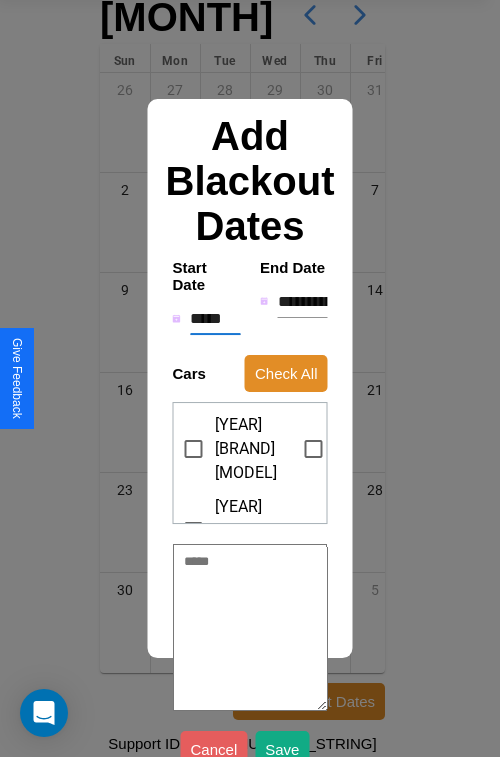 type on "*" 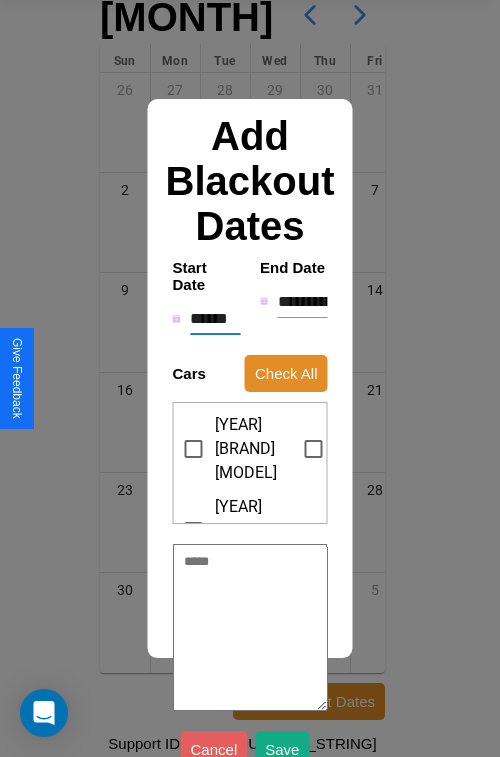 type on "*" 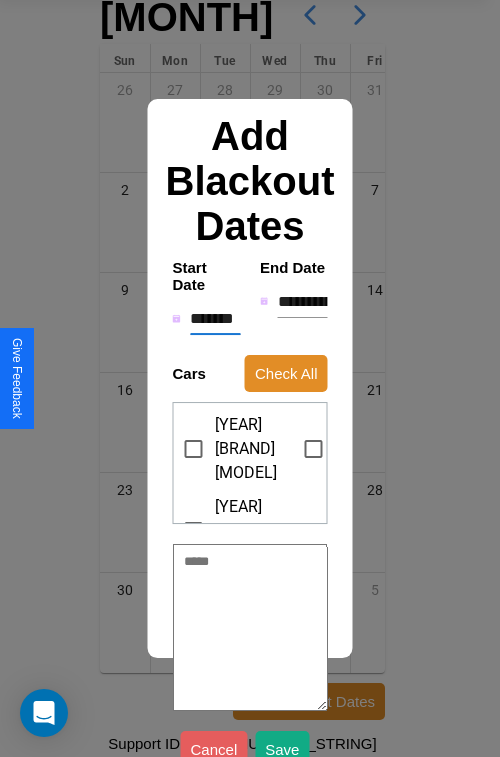 type on "*" 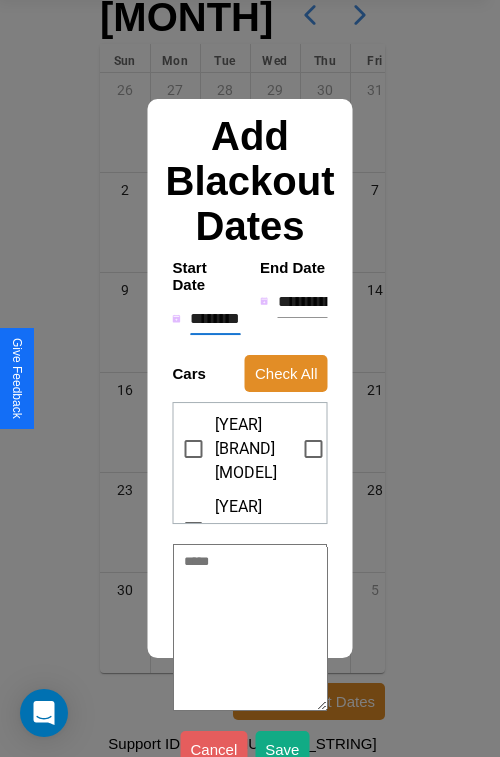 type on "*" 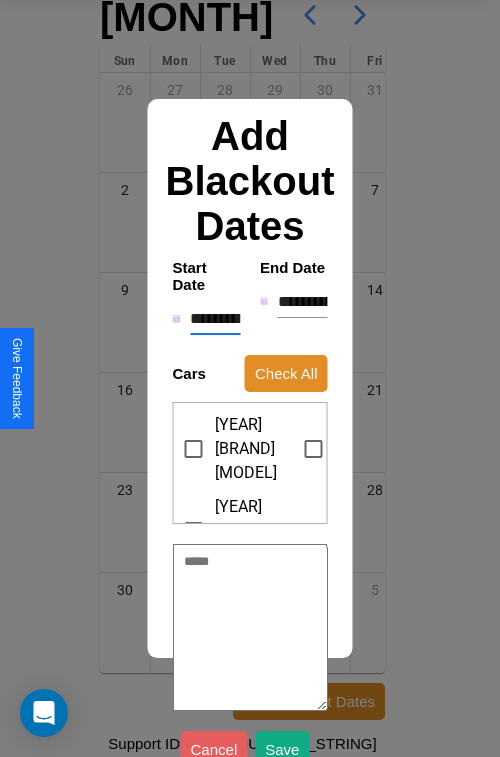 type on "*" 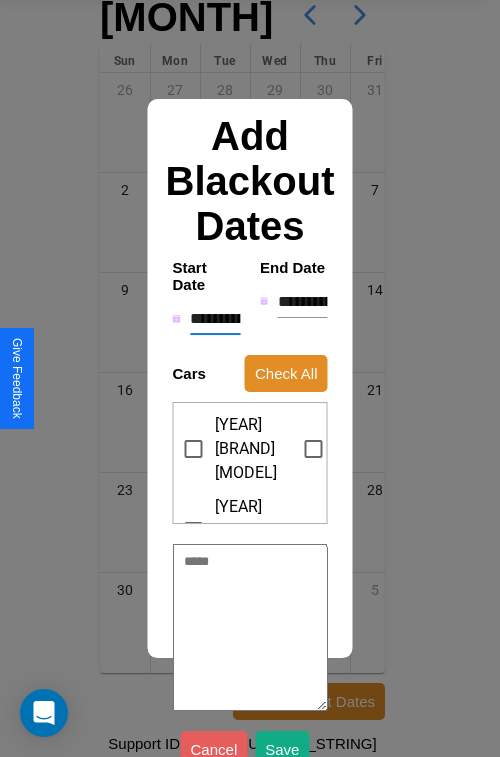 type on "*" 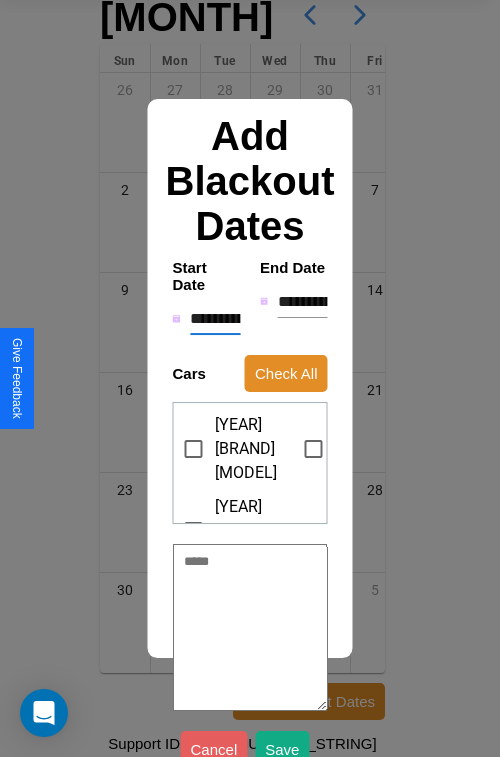 type on "*" 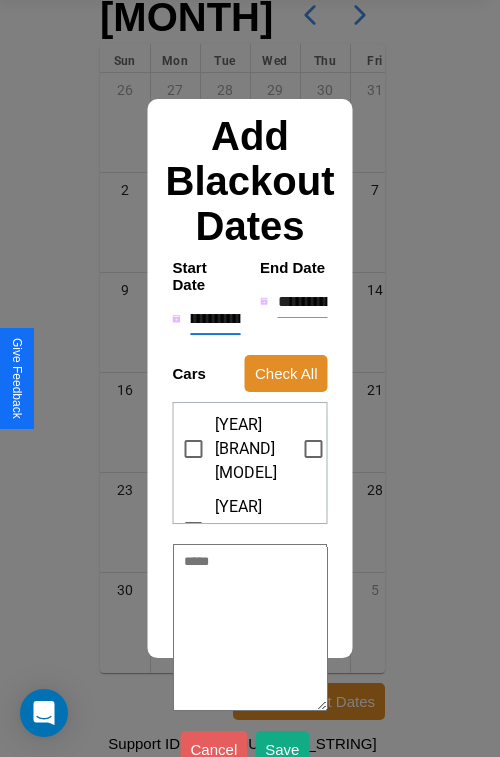 type on "**********" 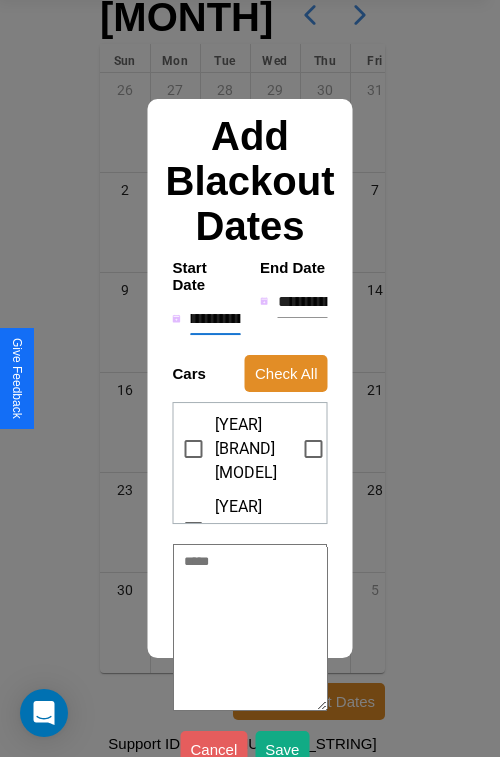 type on "*" 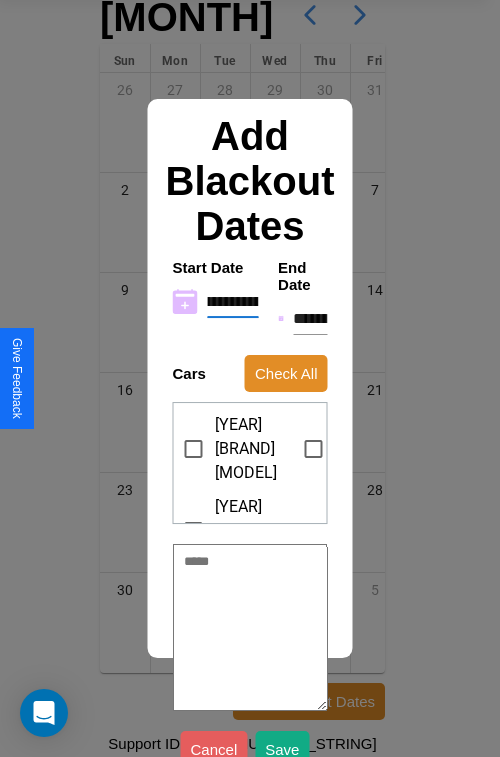 type on "**********" 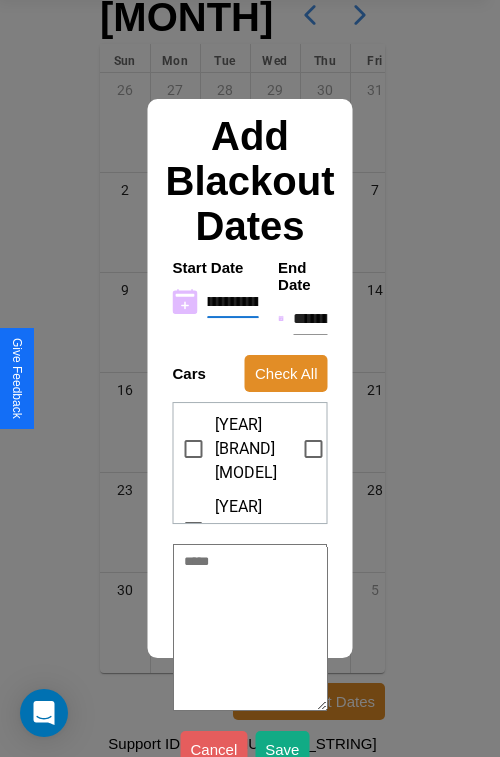 type on "*" 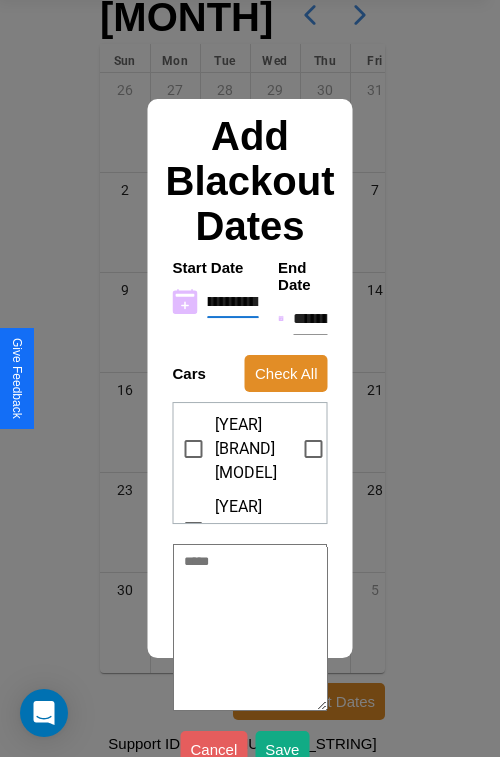 type on "**********" 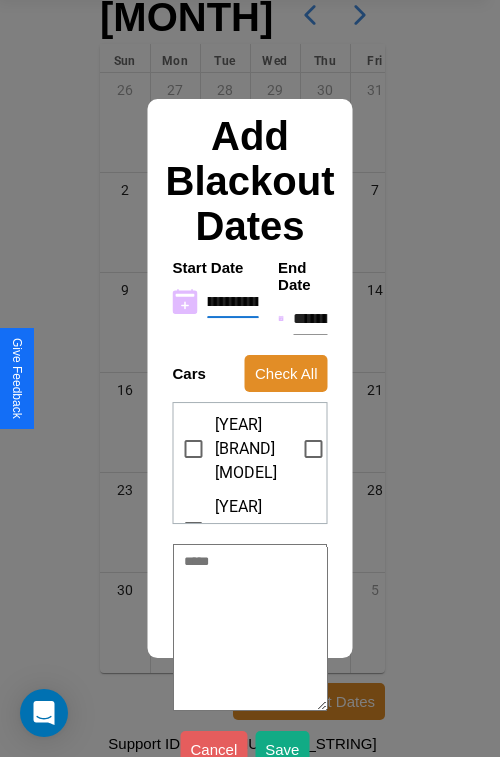 type on "*" 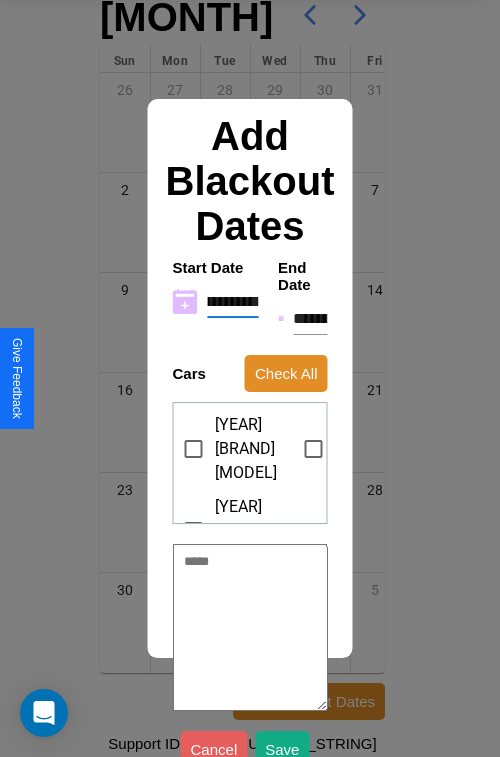 type on "**********" 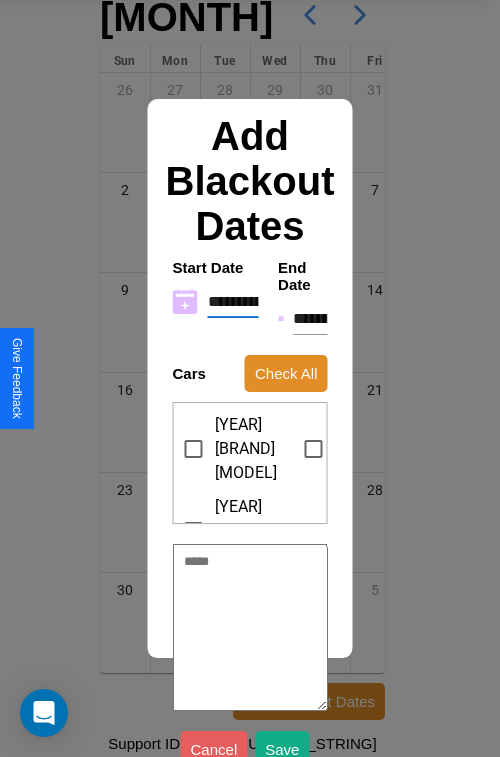 click on "**********" at bounding box center (310, 319) 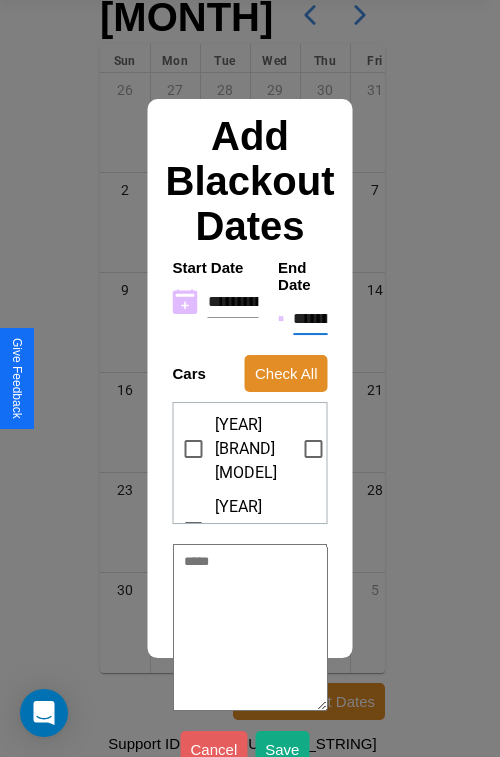 type on "********" 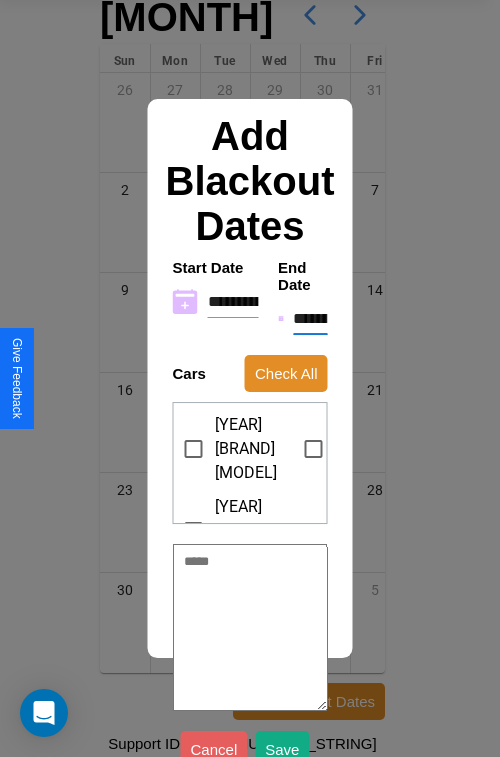 type on "*" 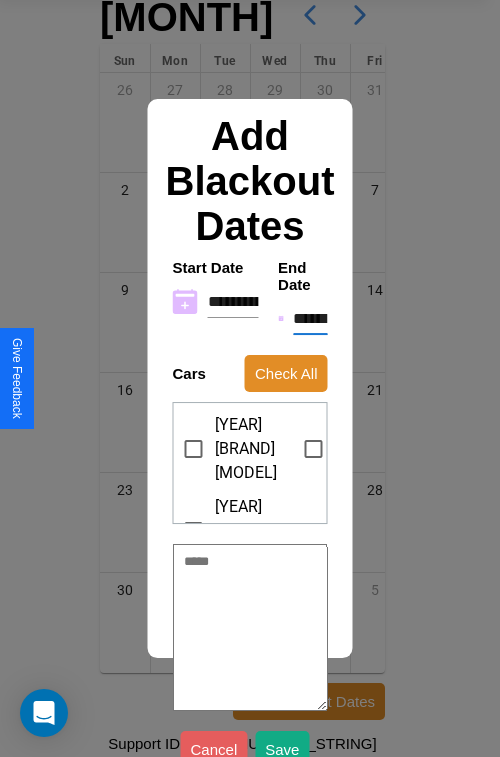 type on "*" 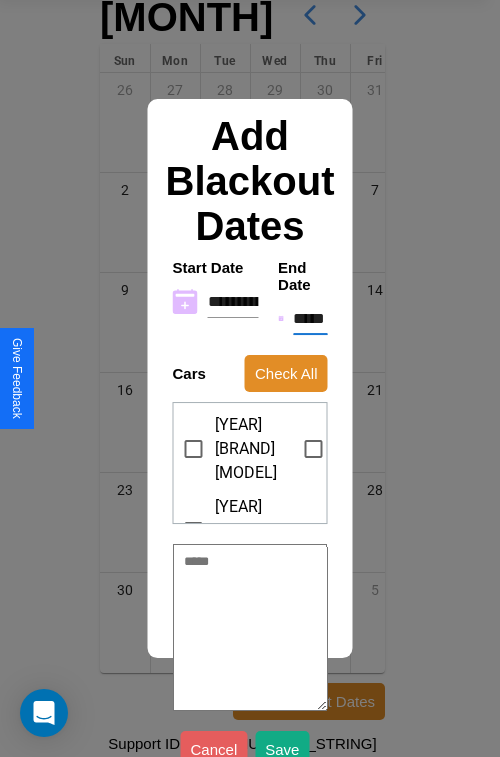 type on "*" 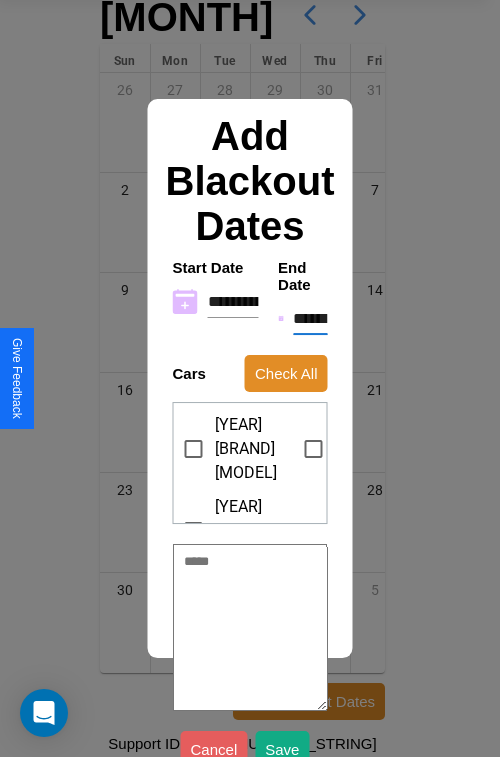 type on "*" 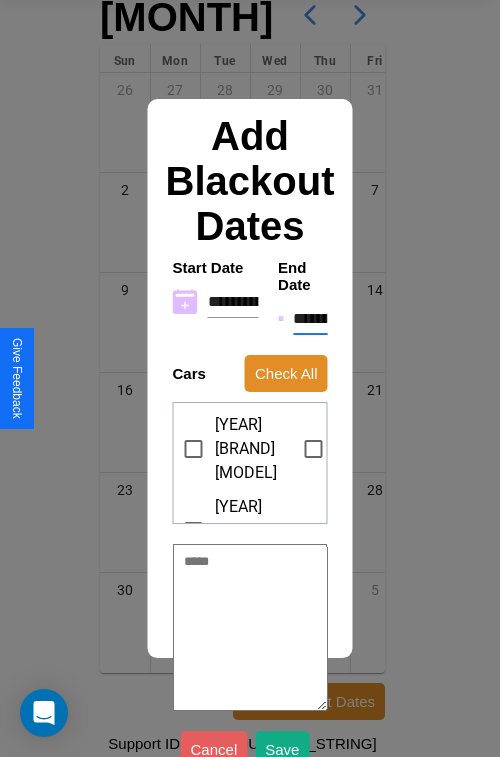 type on "*" 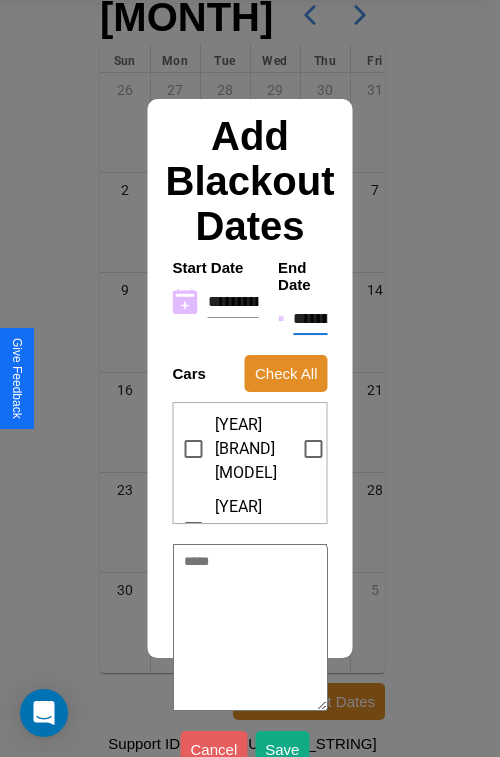 type on "*" 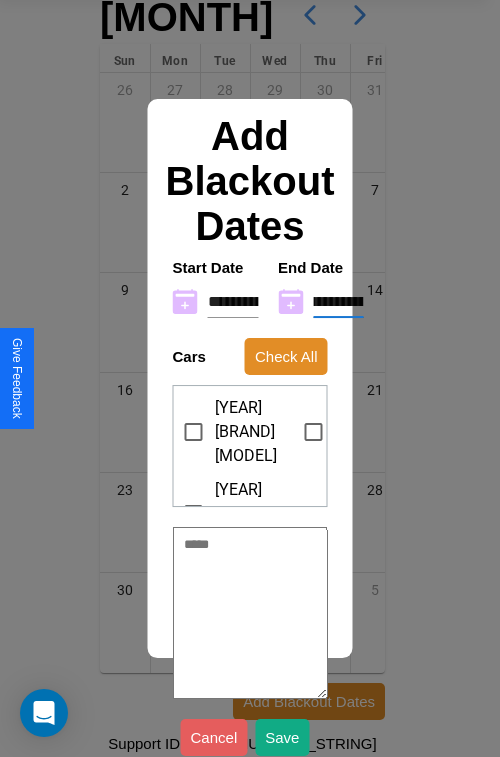 type on "**********" 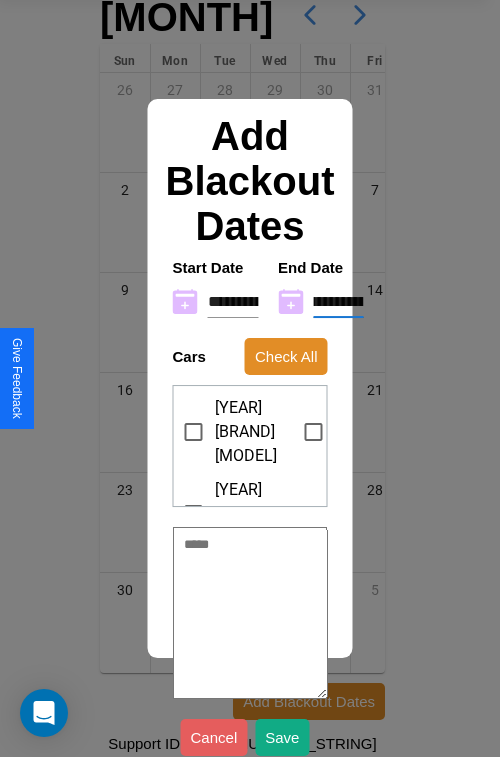 type on "*" 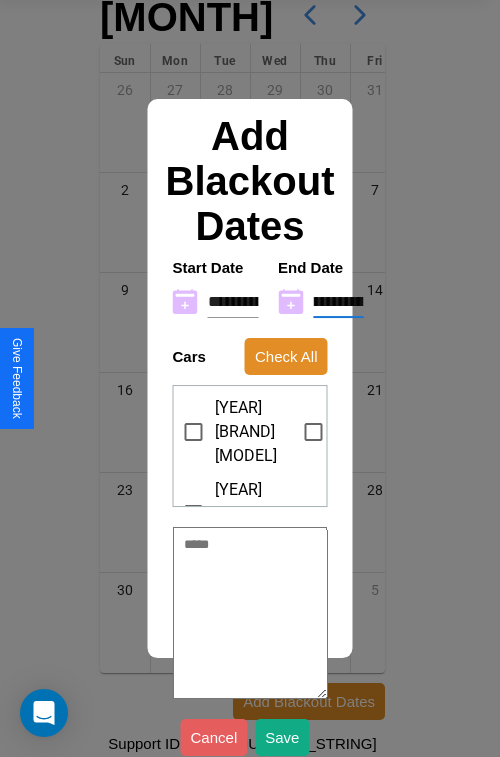 type on "**********" 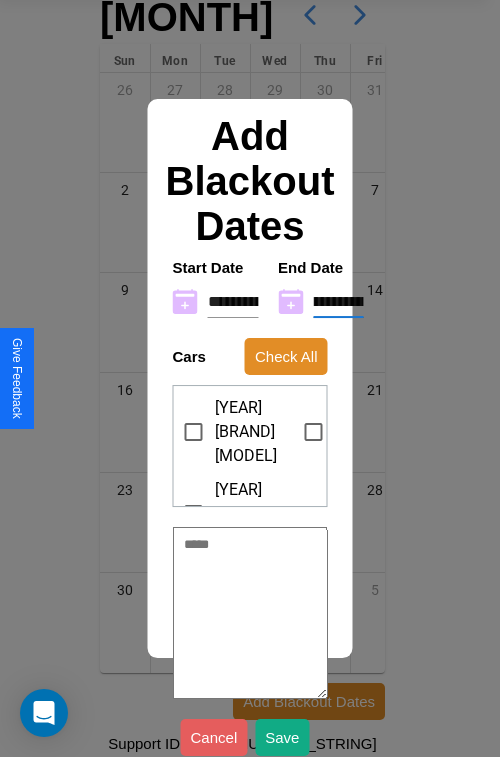 type on "*" 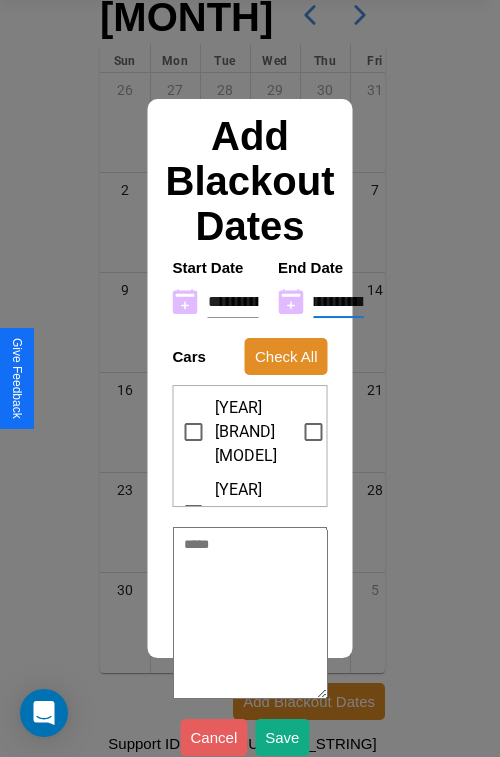 scroll, scrollTop: 6, scrollLeft: 70, axis: both 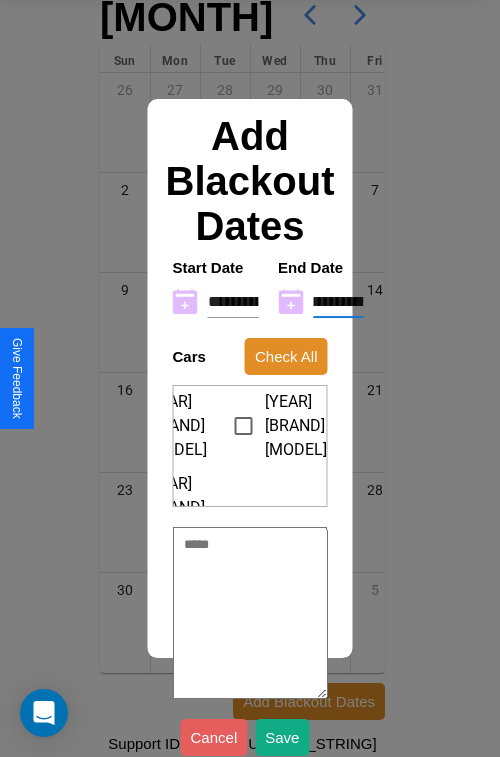 type on "**********" 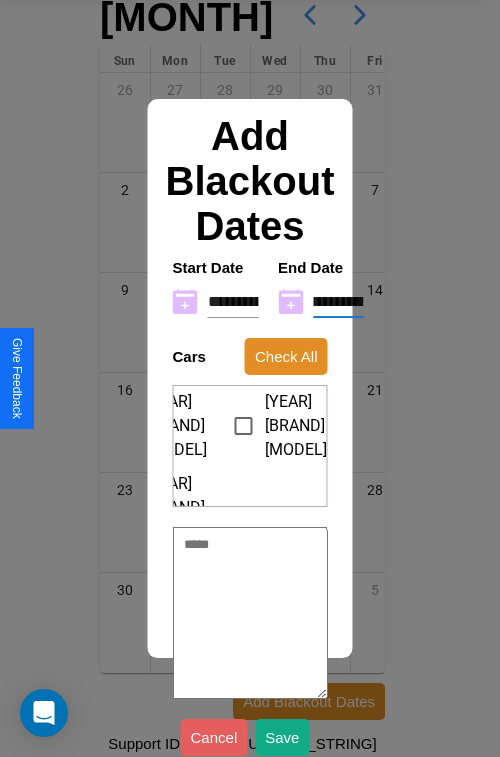scroll, scrollTop: 0, scrollLeft: 0, axis: both 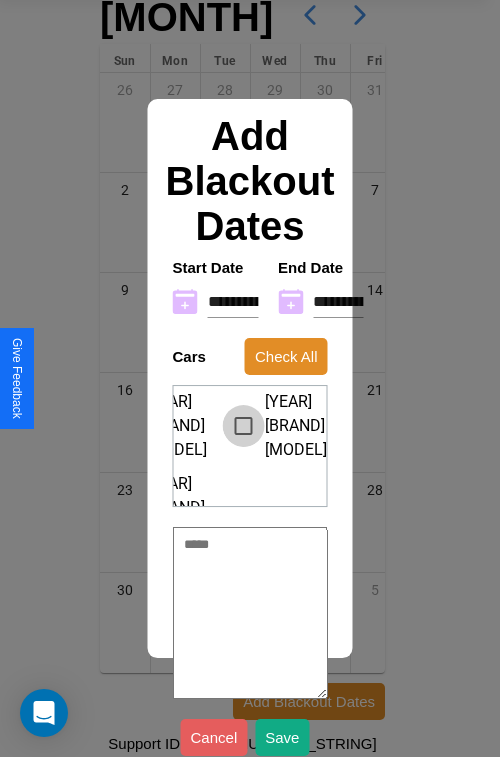 type on "*" 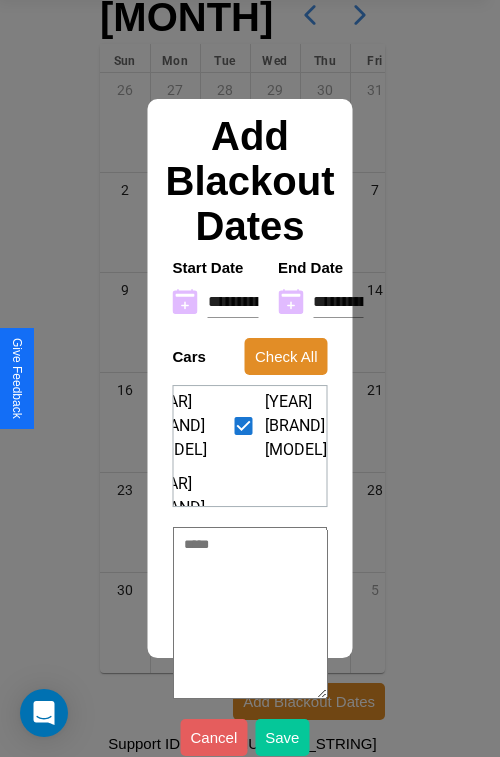 click on "Save" at bounding box center [282, 737] 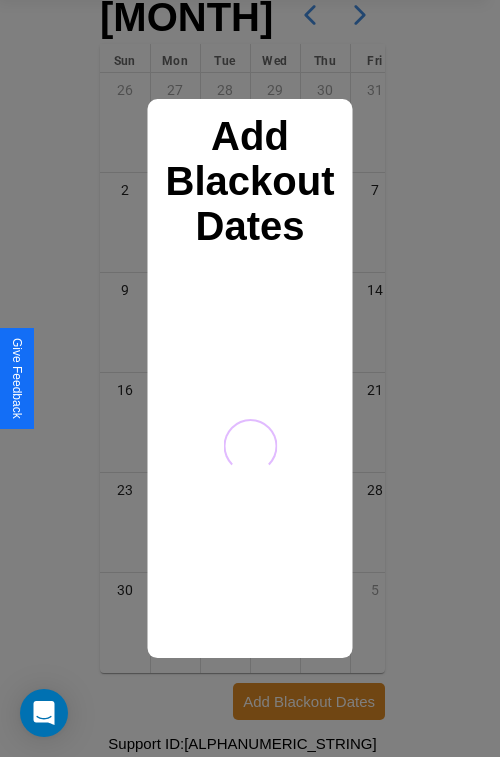 click at bounding box center [250, 378] 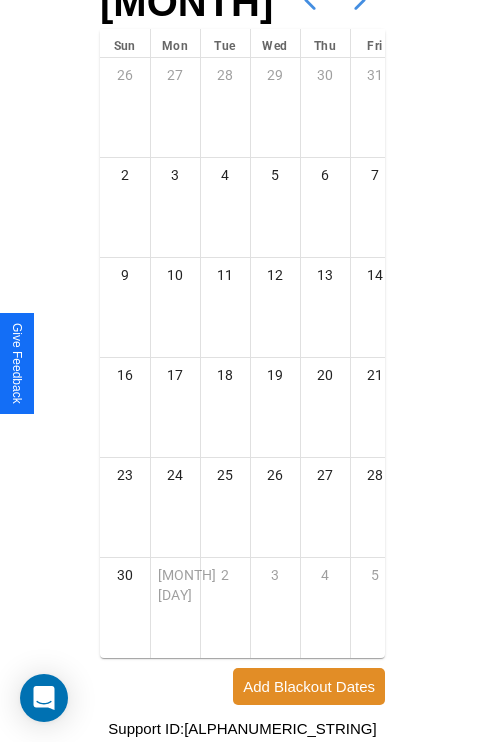 scroll, scrollTop: 0, scrollLeft: 0, axis: both 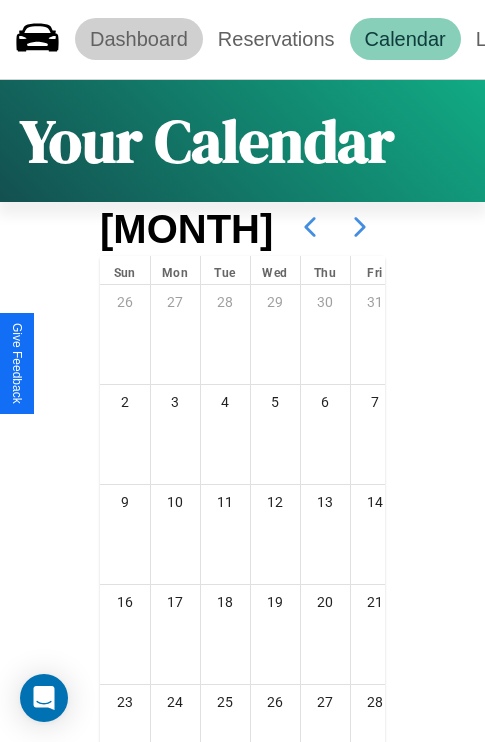 click on "Dashboard" at bounding box center [139, 39] 